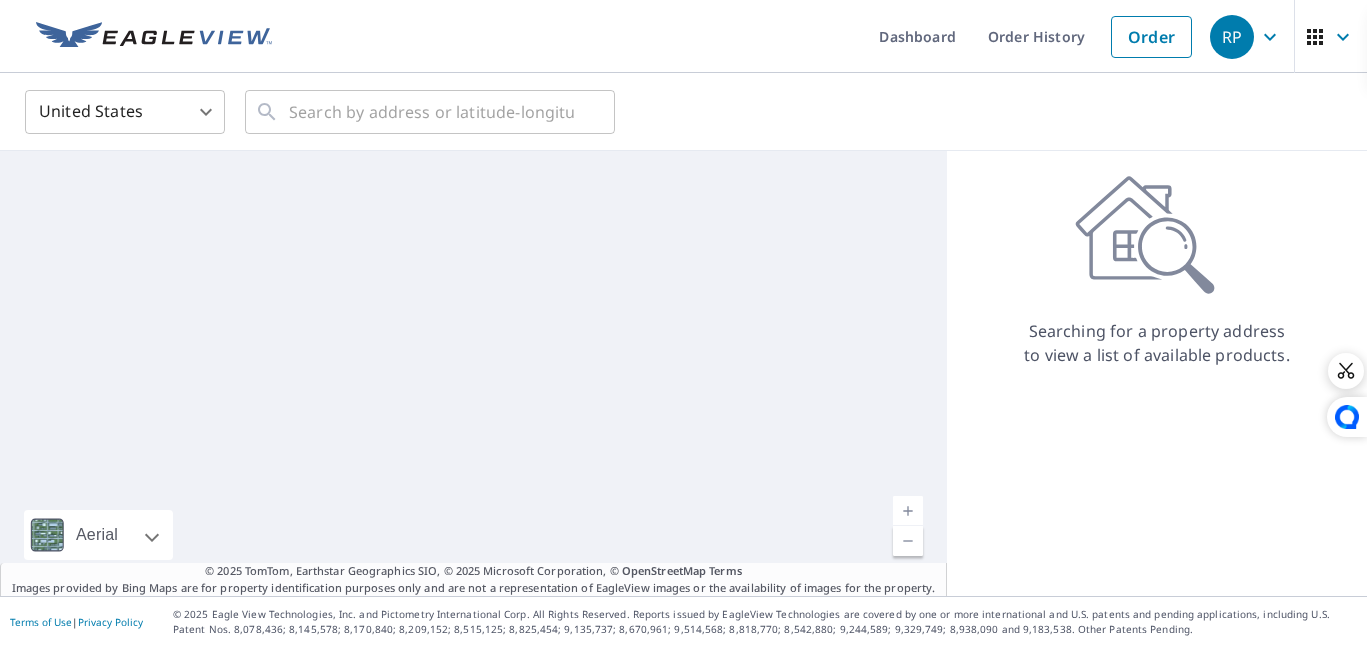 scroll, scrollTop: 0, scrollLeft: 0, axis: both 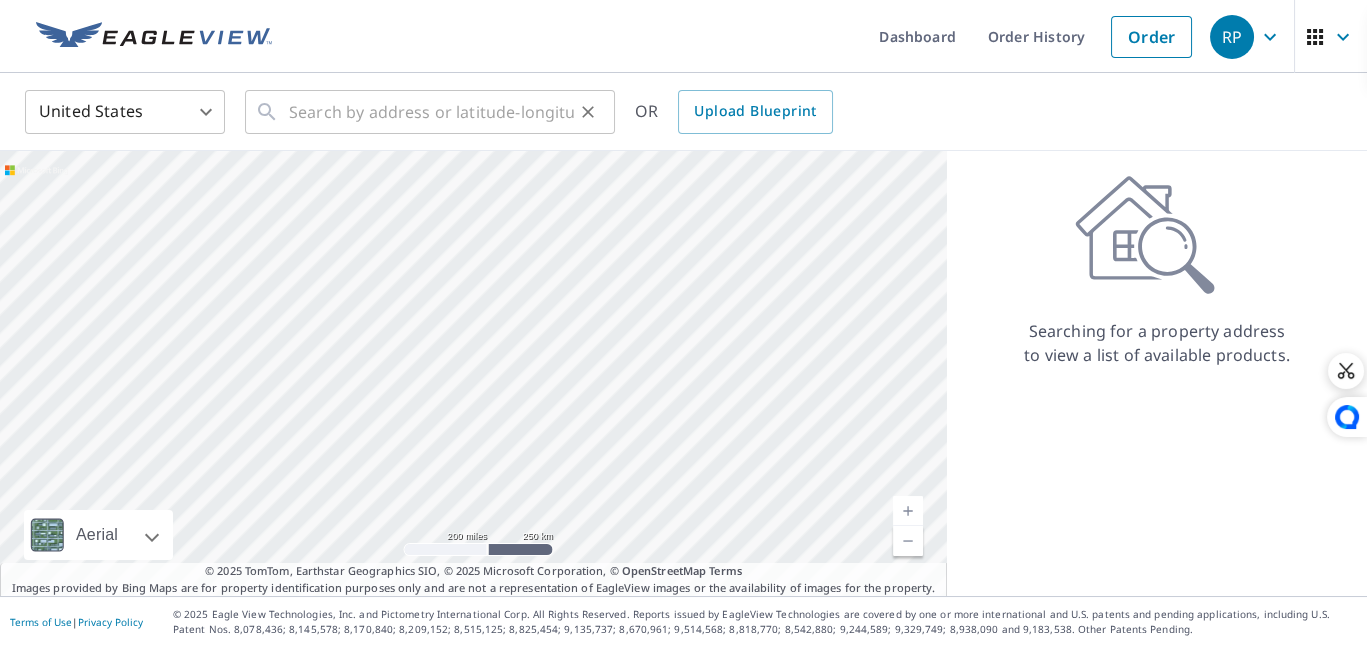 click on "​" at bounding box center [430, 112] 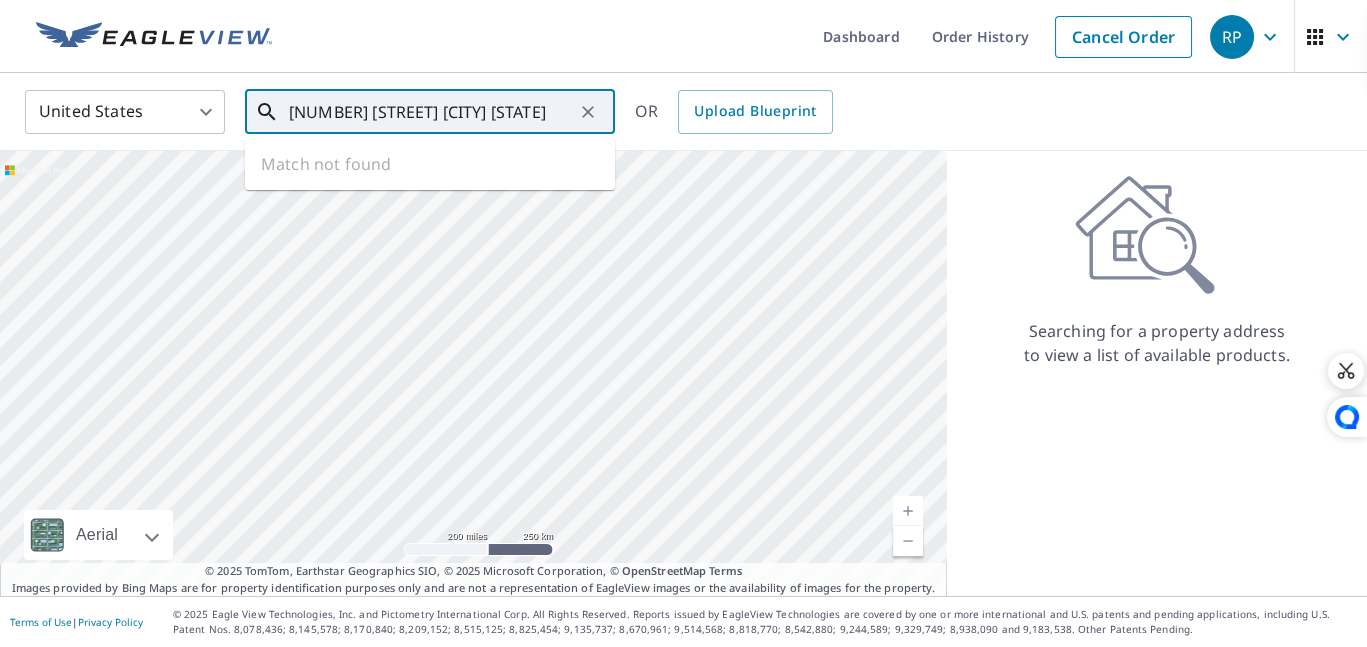 click on "[NUMBER] [STREET] [CITY] [STATE]" at bounding box center (431, 112) 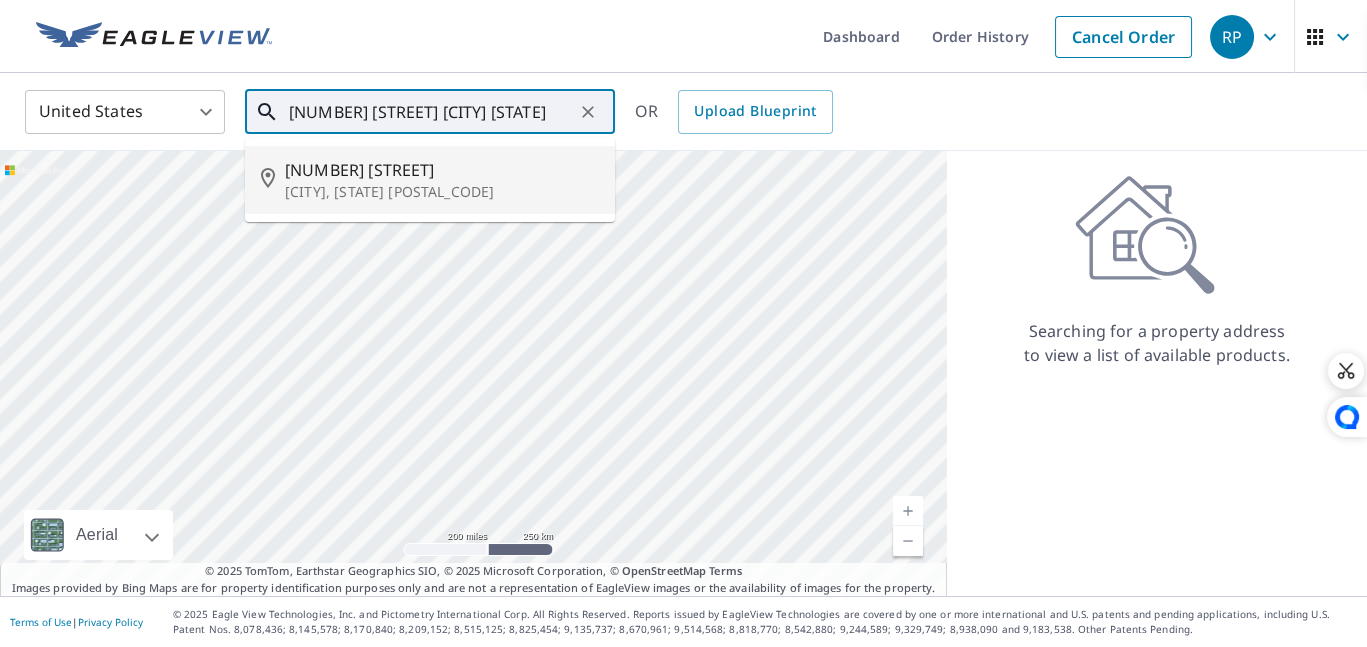click on "[CITY], [STATE] [POSTAL_CODE]" at bounding box center [442, 192] 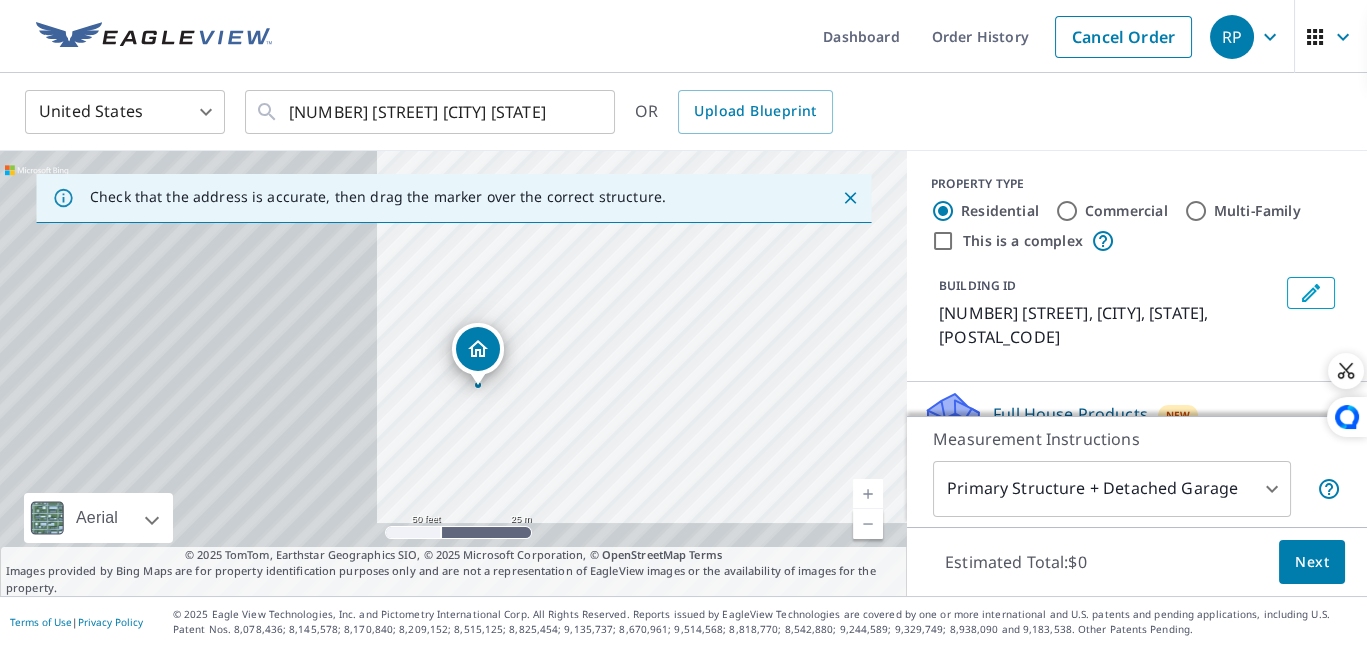 drag, startPoint x: 253, startPoint y: 372, endPoint x: 823, endPoint y: 267, distance: 579.5904 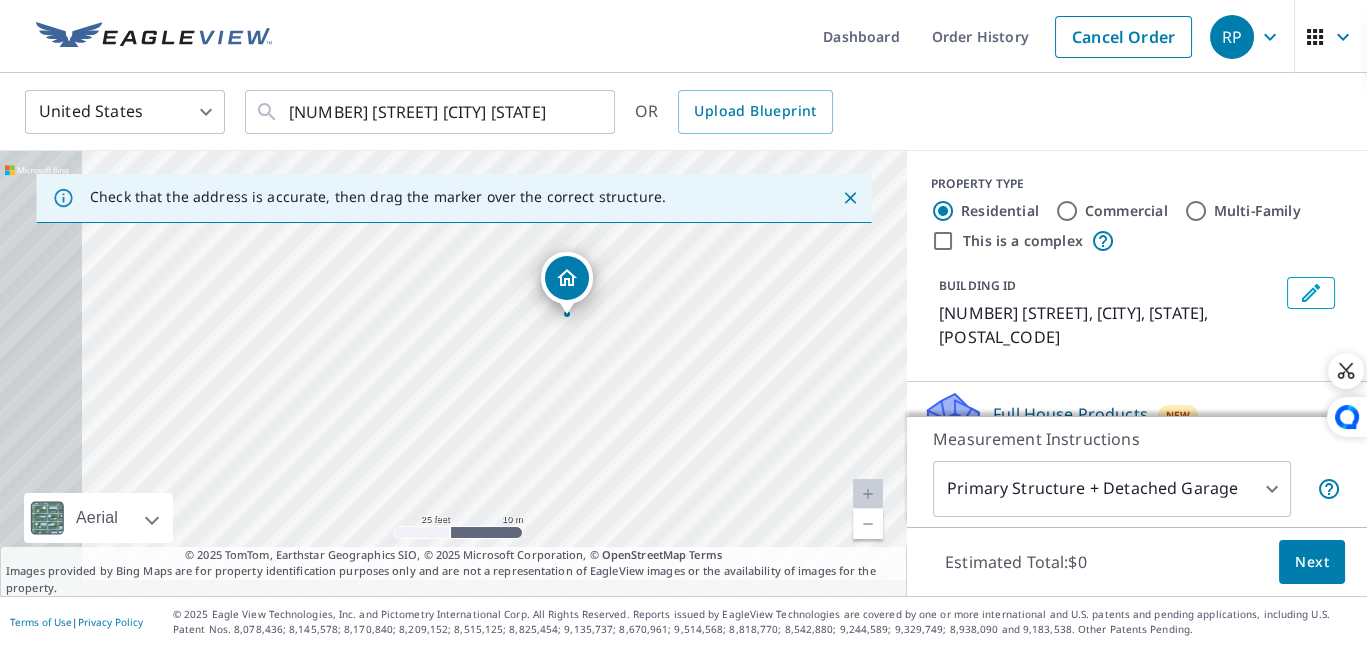 drag, startPoint x: 392, startPoint y: 408, endPoint x: 686, endPoint y: 303, distance: 312.18744 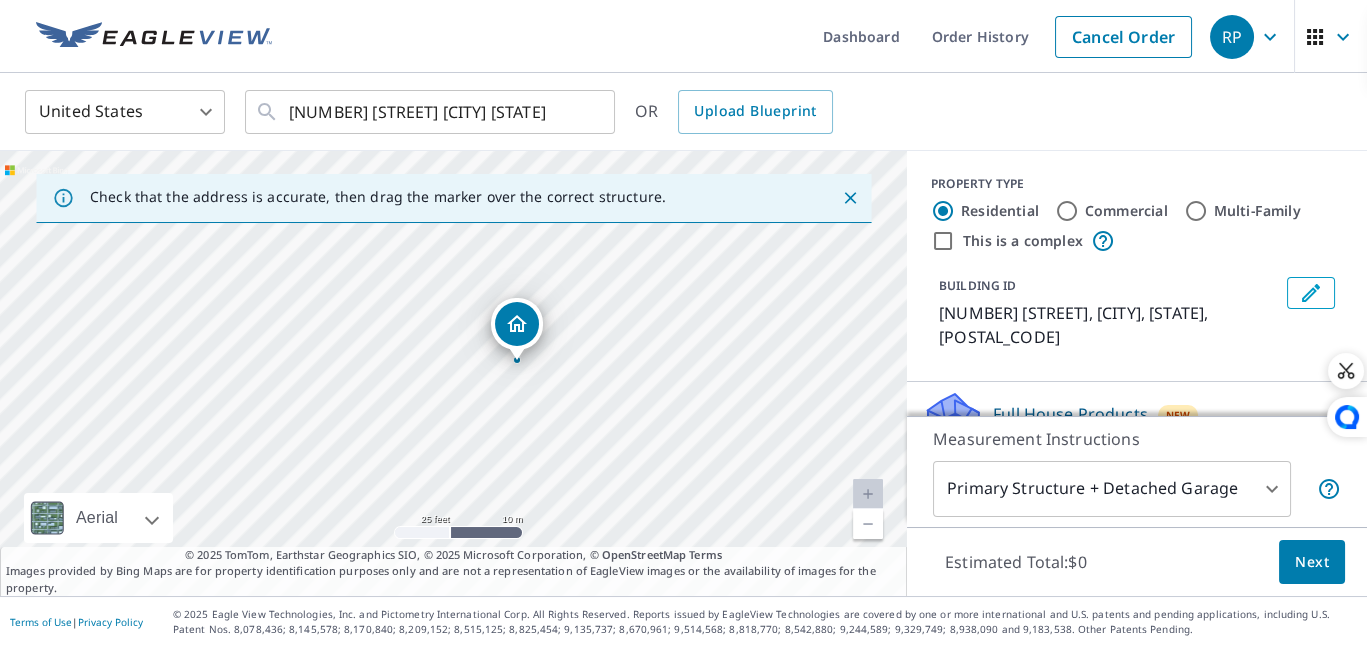 drag, startPoint x: 658, startPoint y: 348, endPoint x: 515, endPoint y: 442, distance: 171.1286 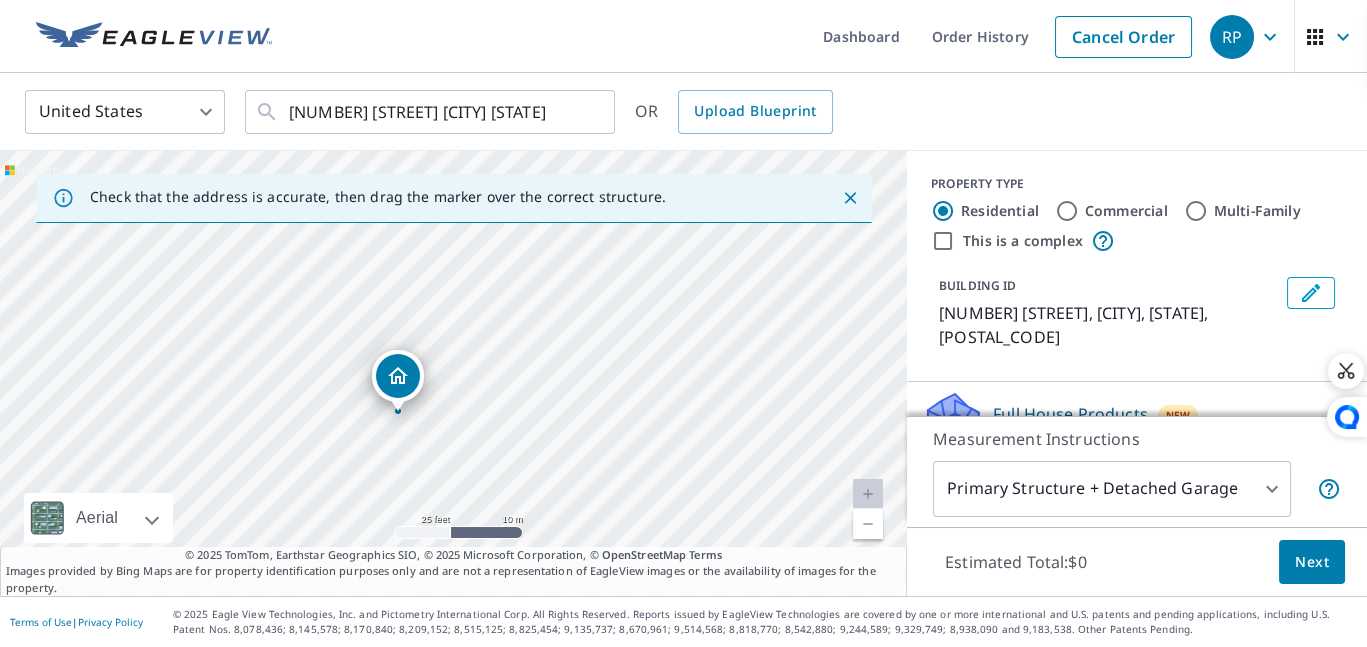 drag, startPoint x: 428, startPoint y: 370, endPoint x: 394, endPoint y: 375, distance: 34.36568 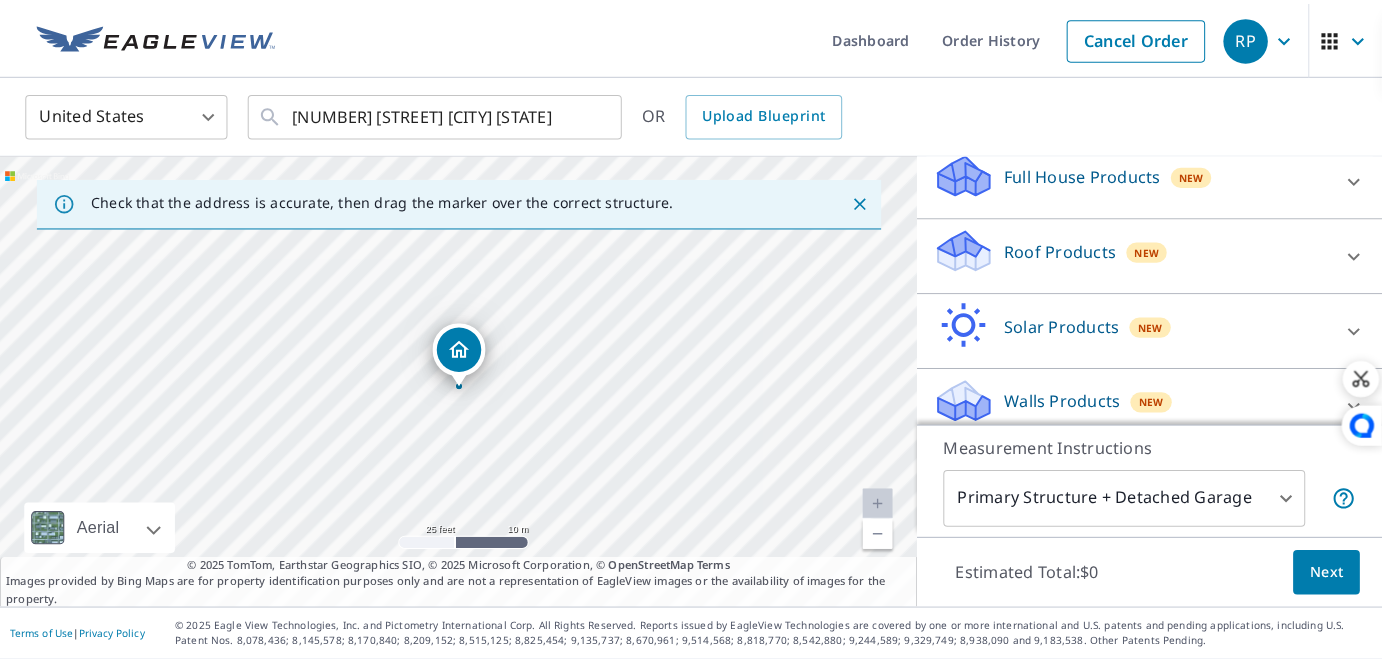 scroll, scrollTop: 143, scrollLeft: 0, axis: vertical 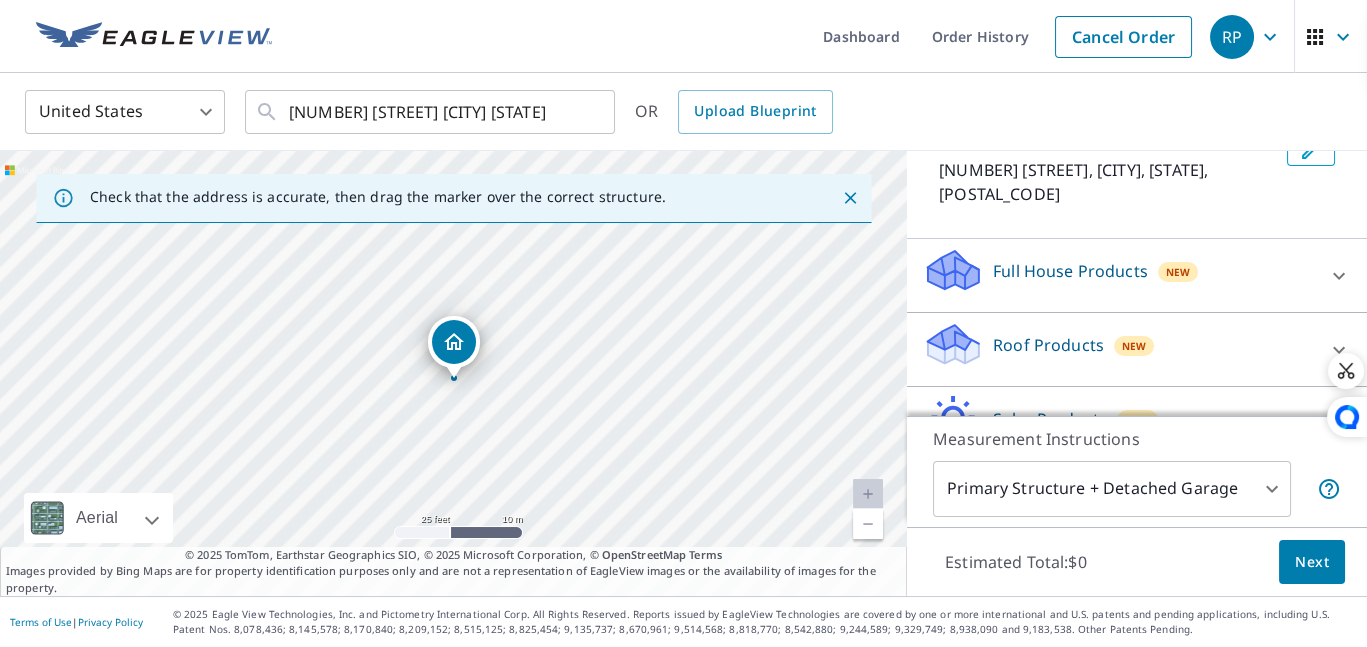 click 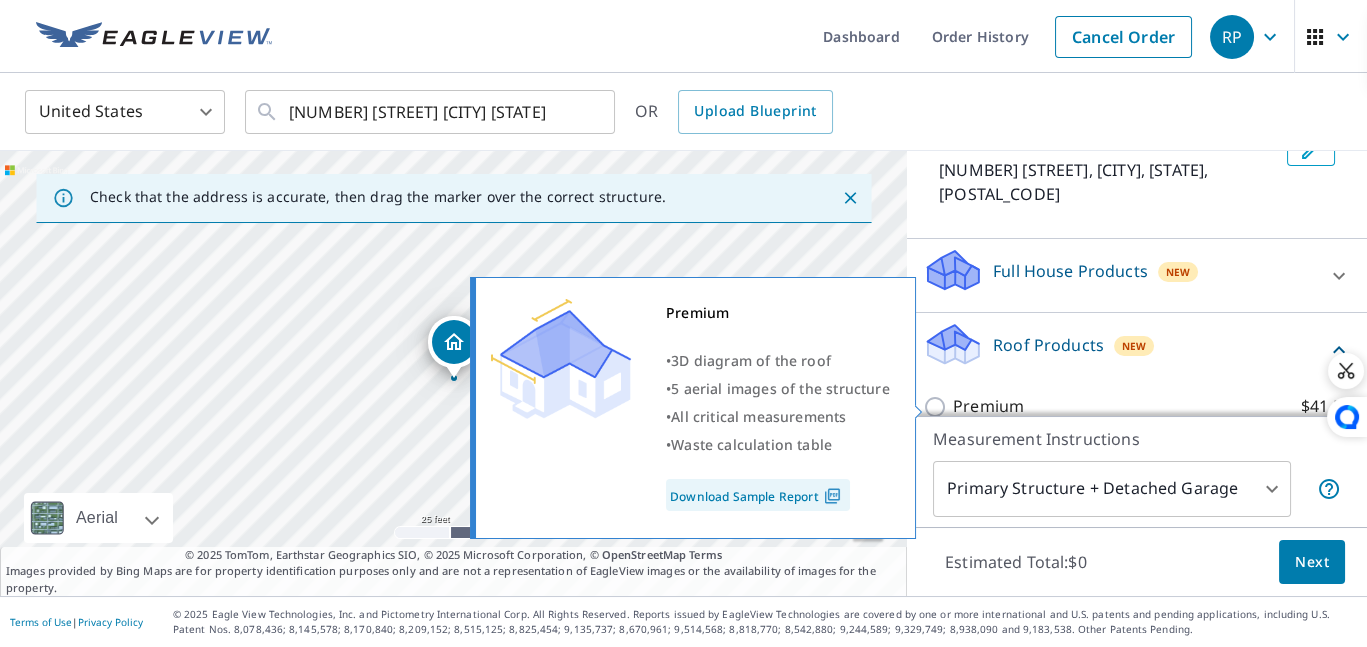 click on "Premium $41.56" at bounding box center [938, 407] 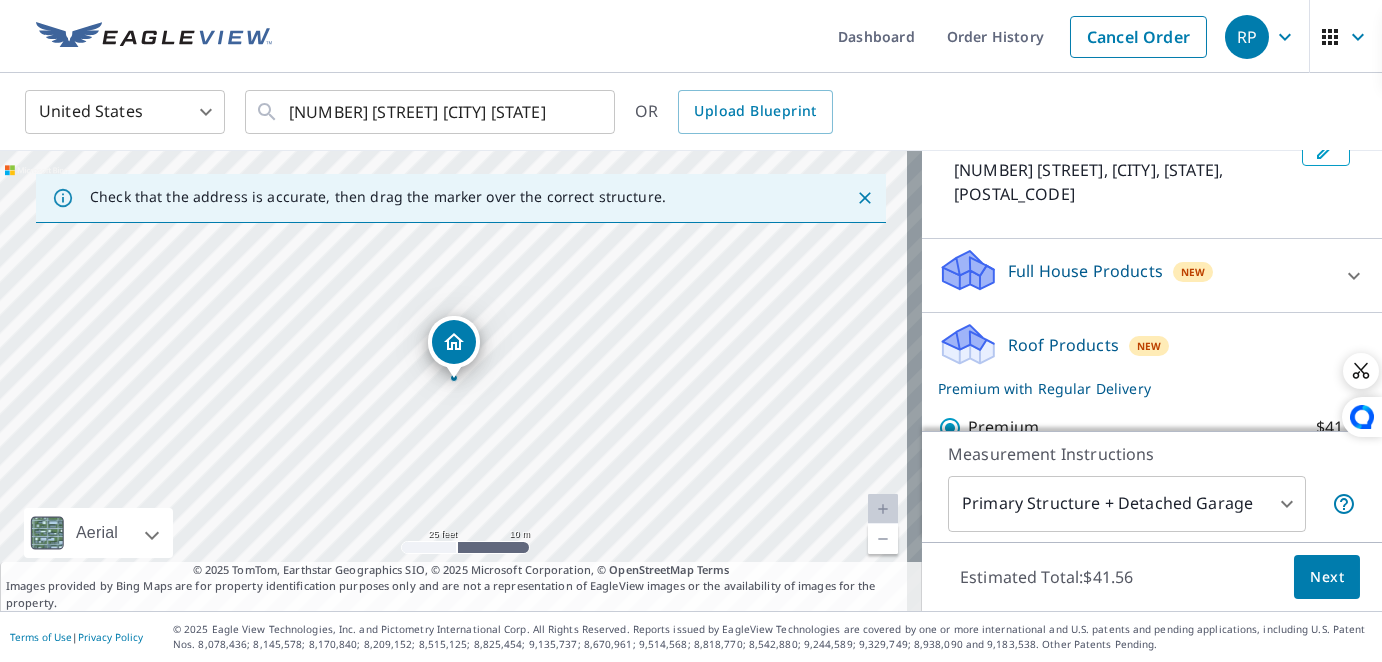 click on "Next" at bounding box center (1327, 577) 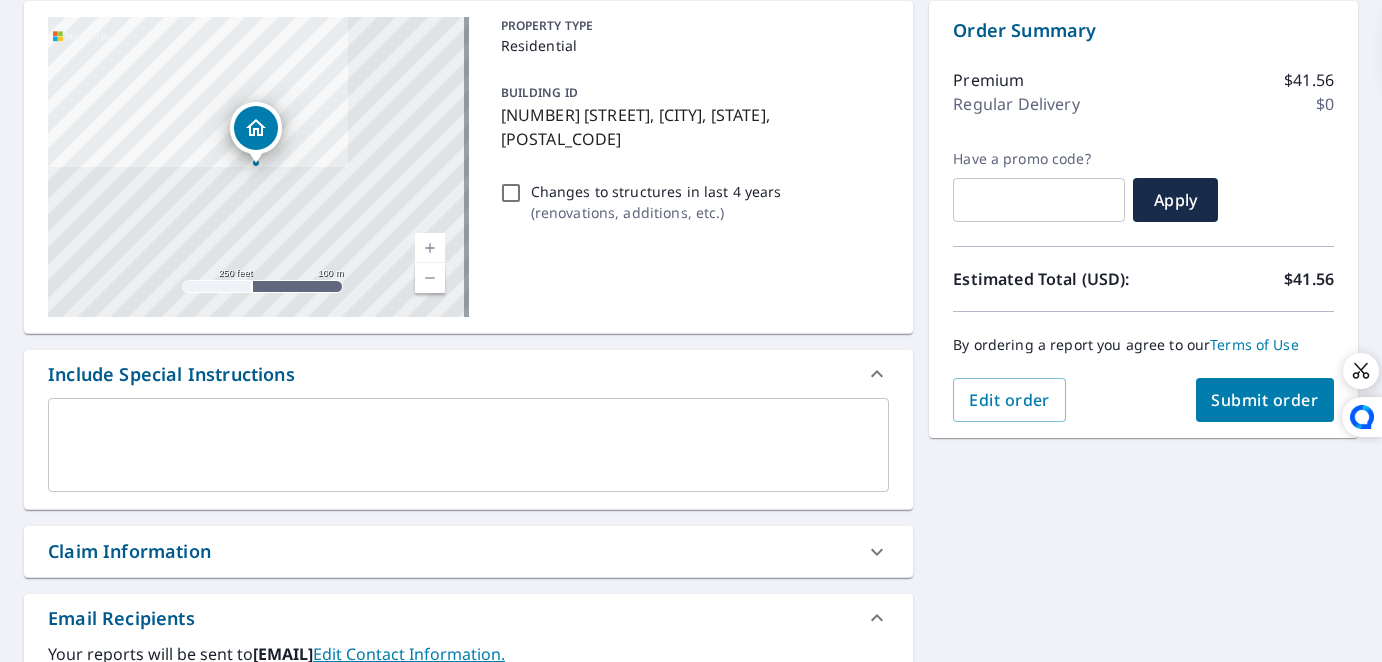 scroll, scrollTop: 400, scrollLeft: 0, axis: vertical 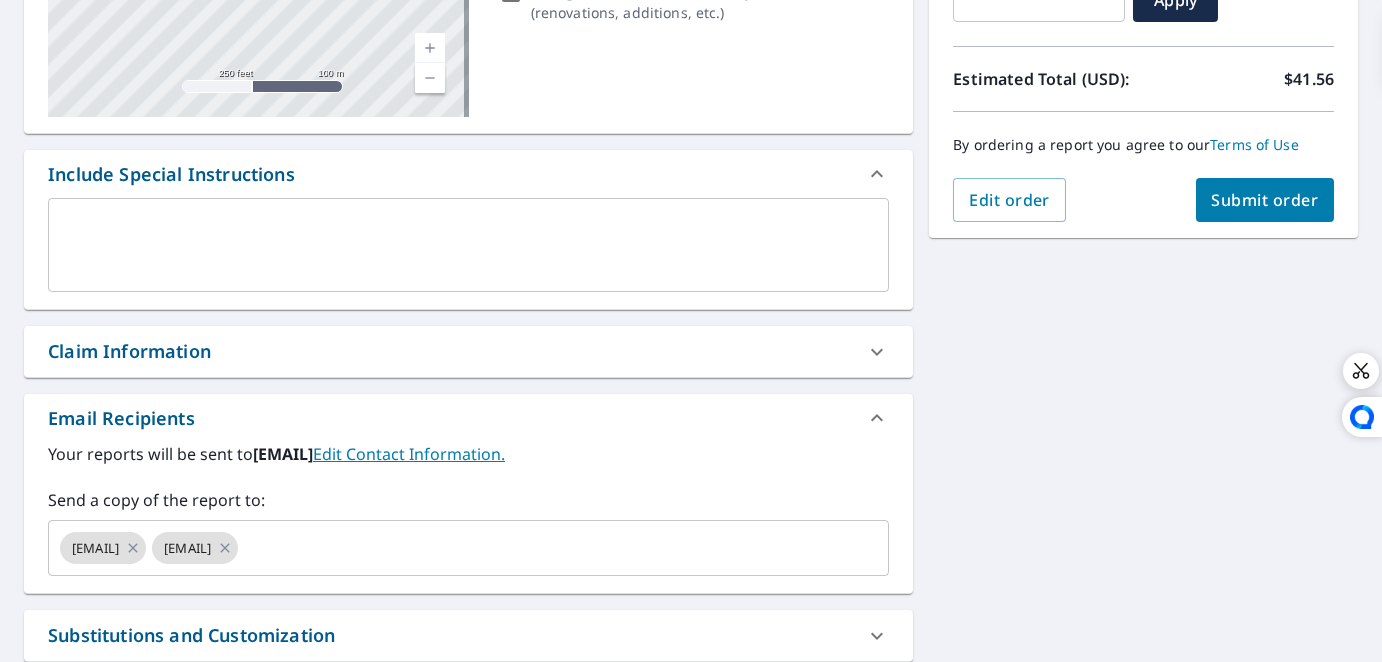 click on "Claim Information" at bounding box center [450, 351] 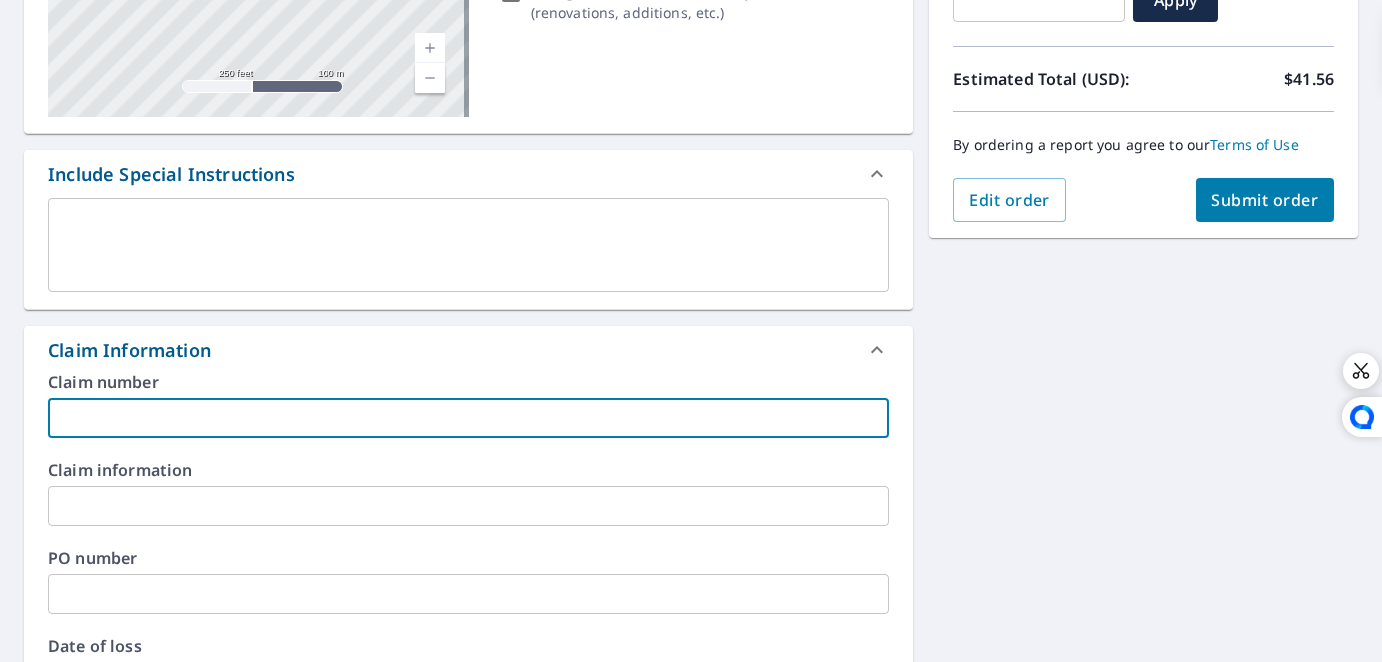 click at bounding box center (468, 418) 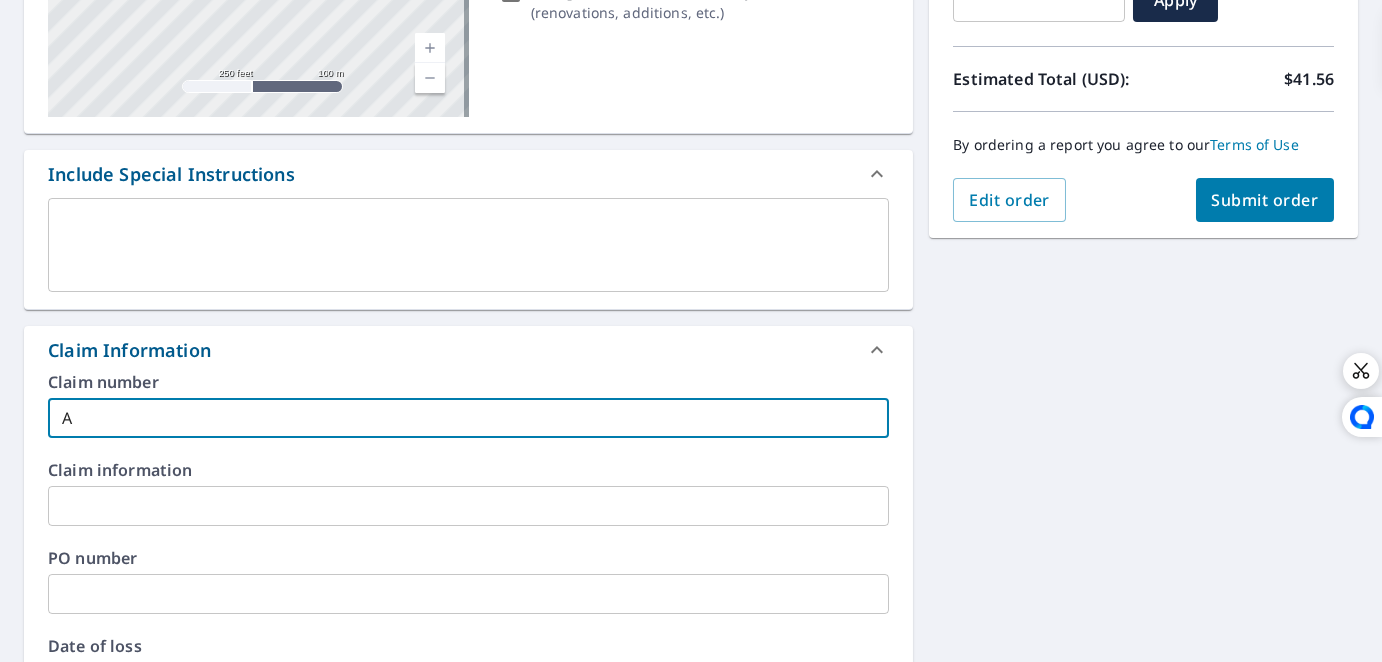 type on "Al" 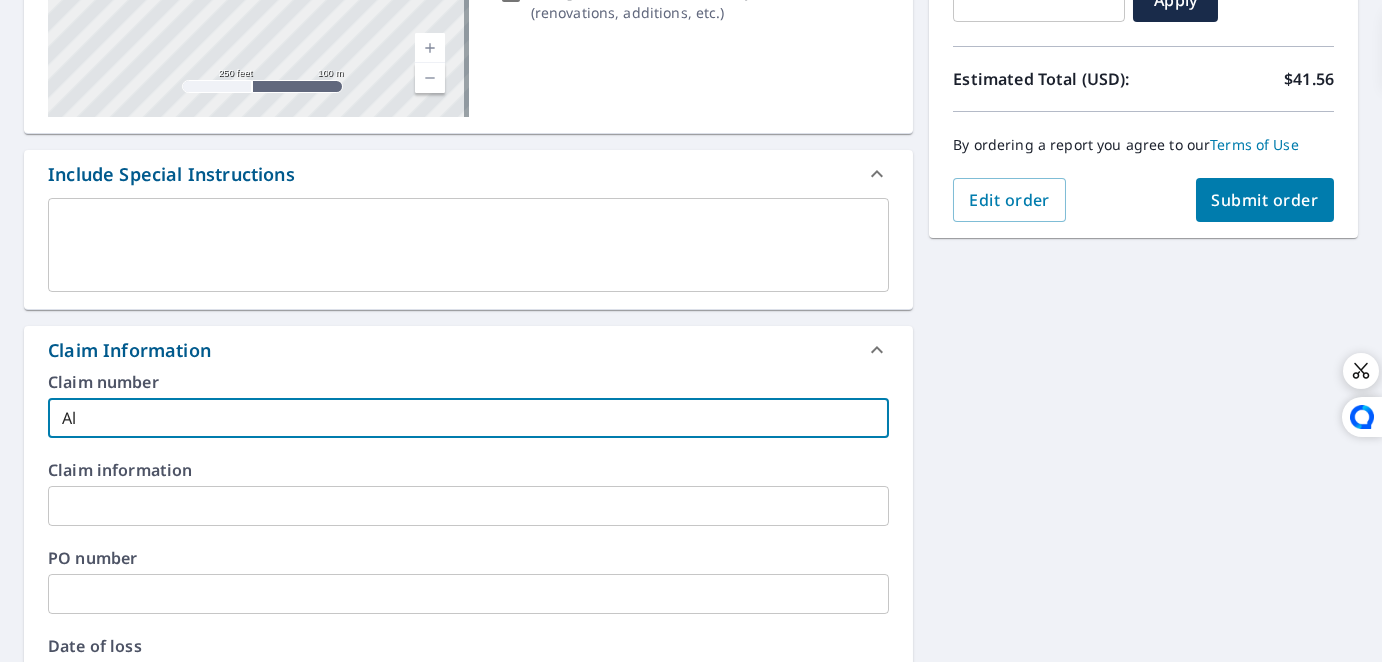type on "Ala" 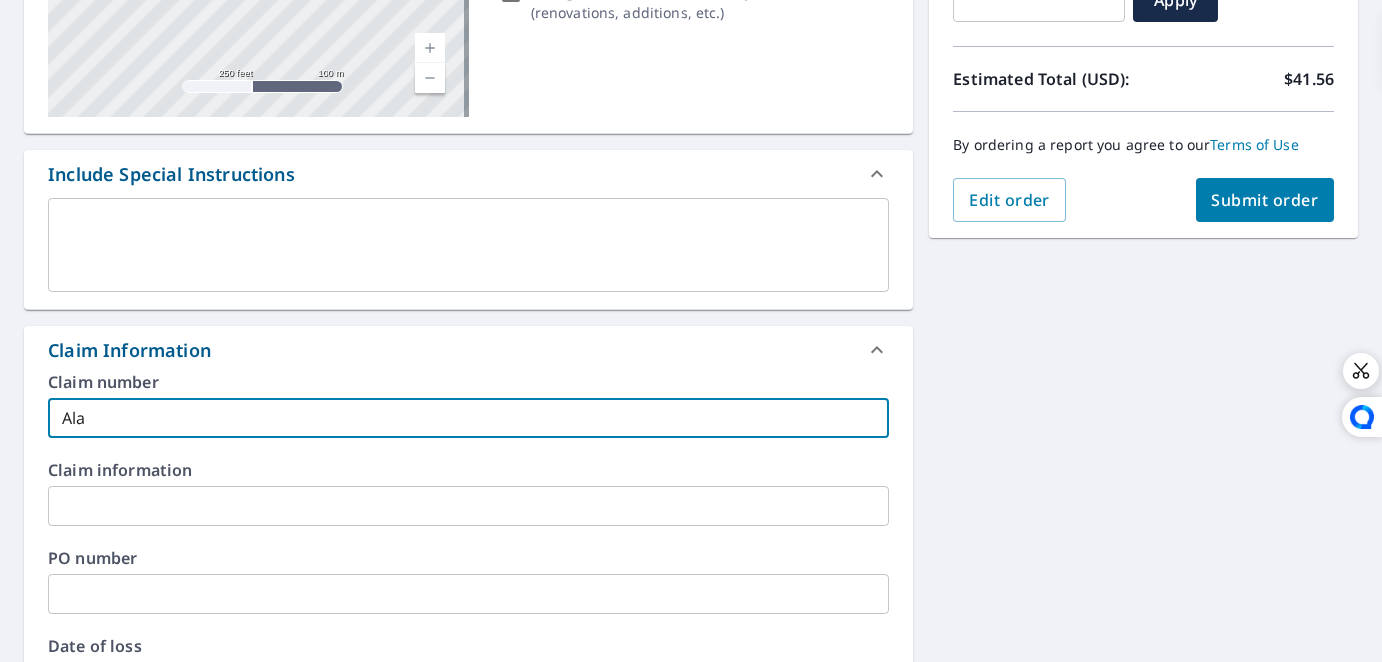 checkbox on "true" 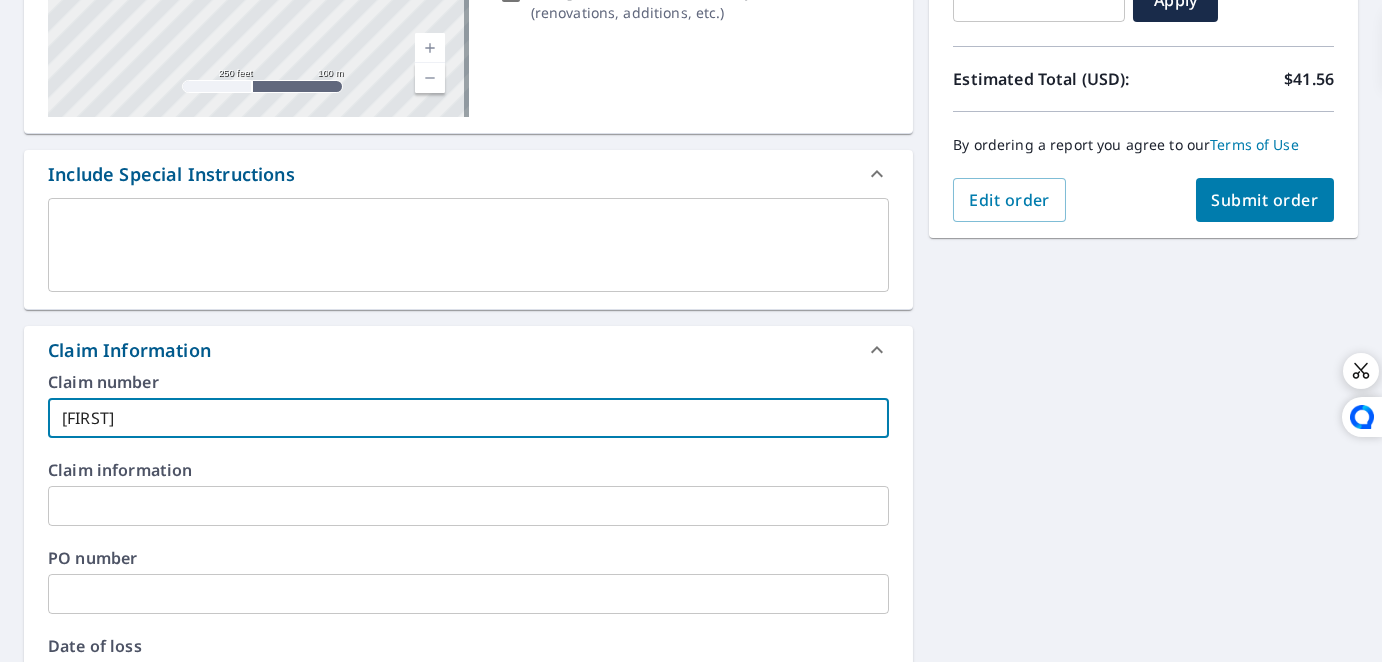 type on "[FIRST]" 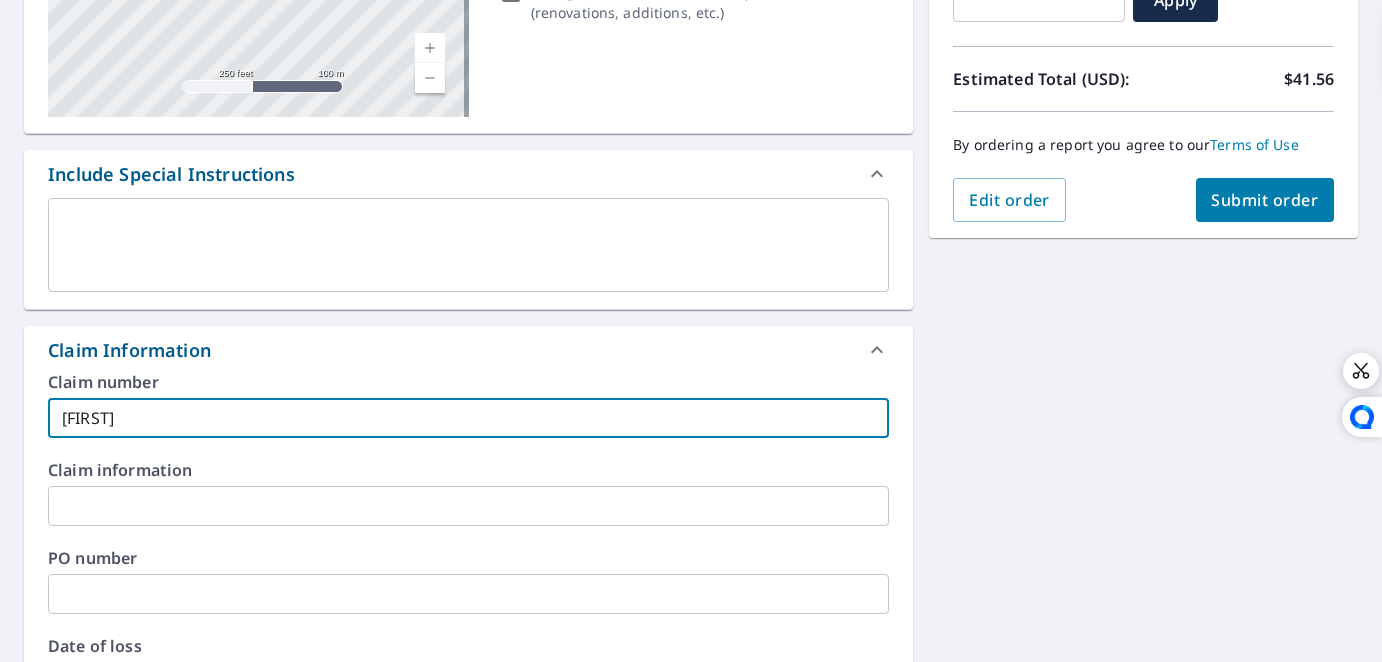 type on "[FIRST] [LAST]" 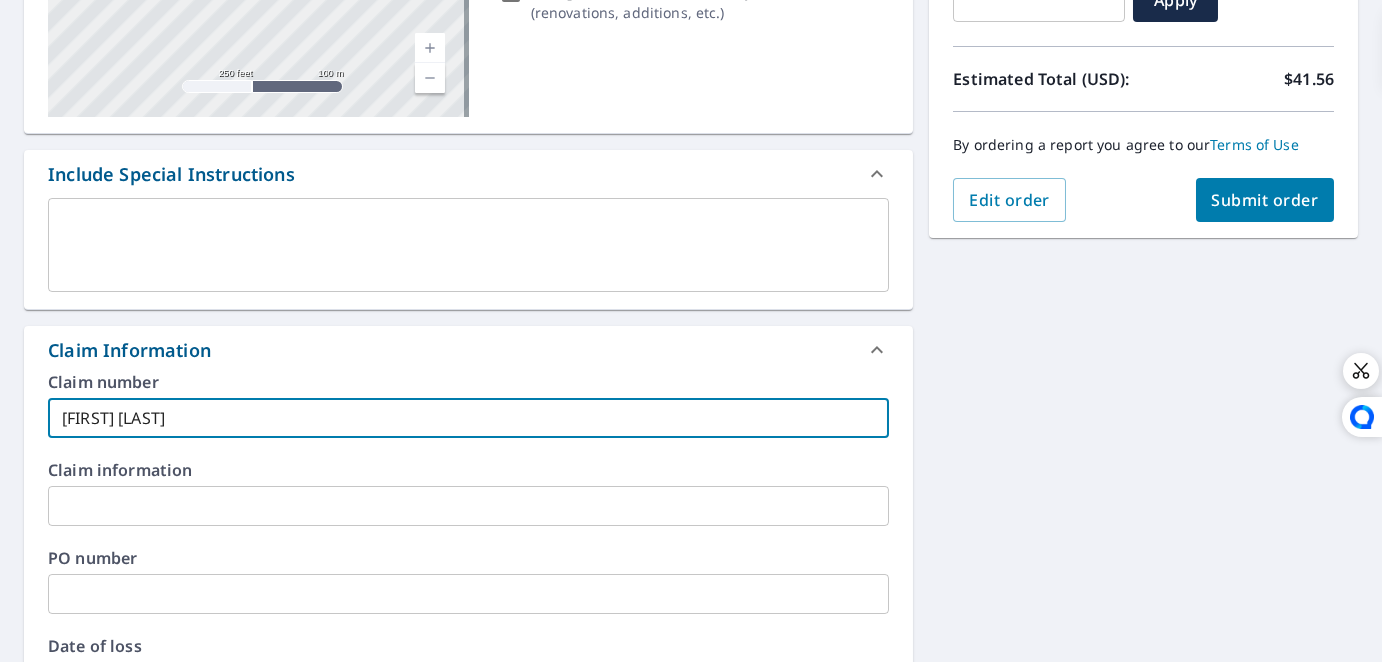 type on "[FIRST] [LAST]" 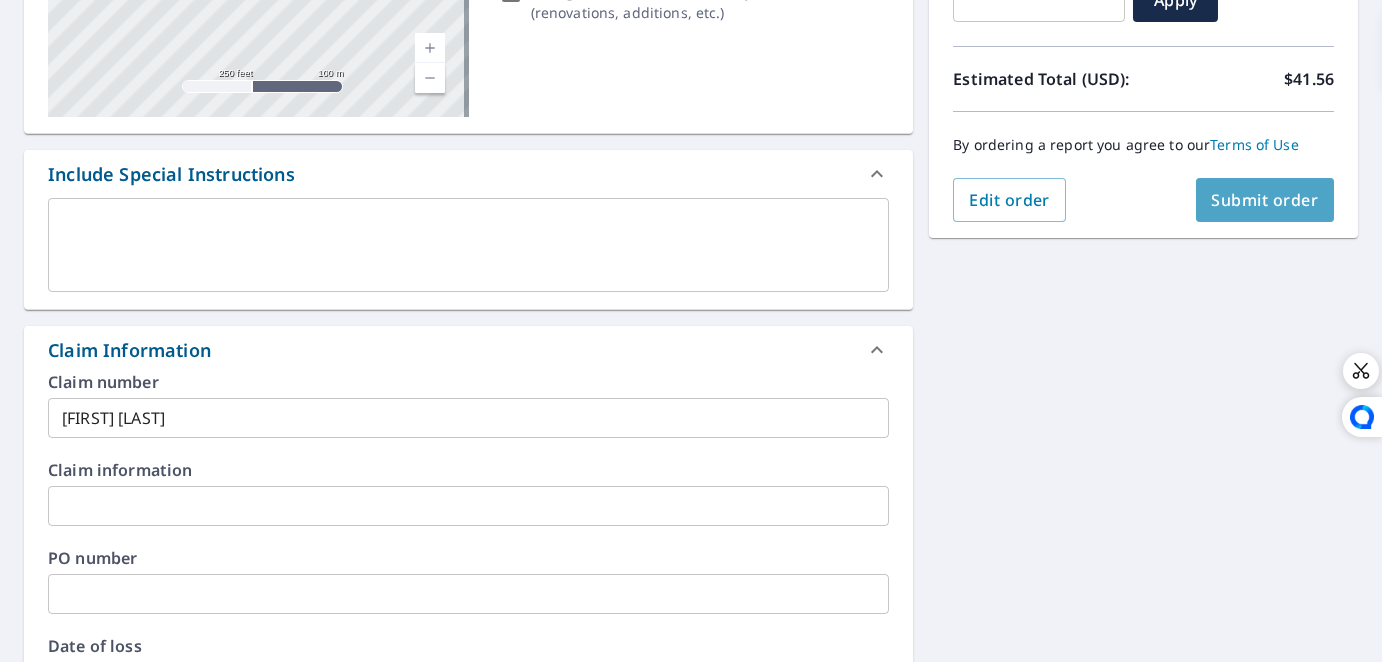click on "Submit order" at bounding box center (1265, 200) 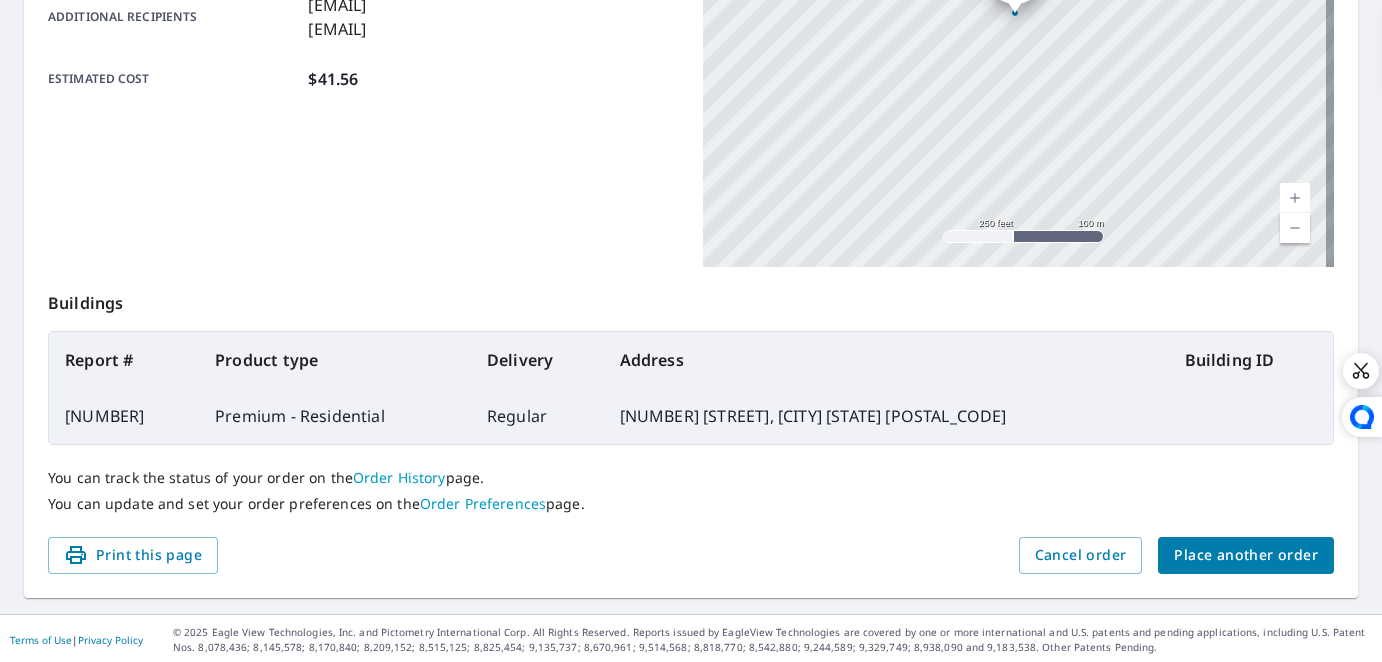 scroll, scrollTop: 112, scrollLeft: 0, axis: vertical 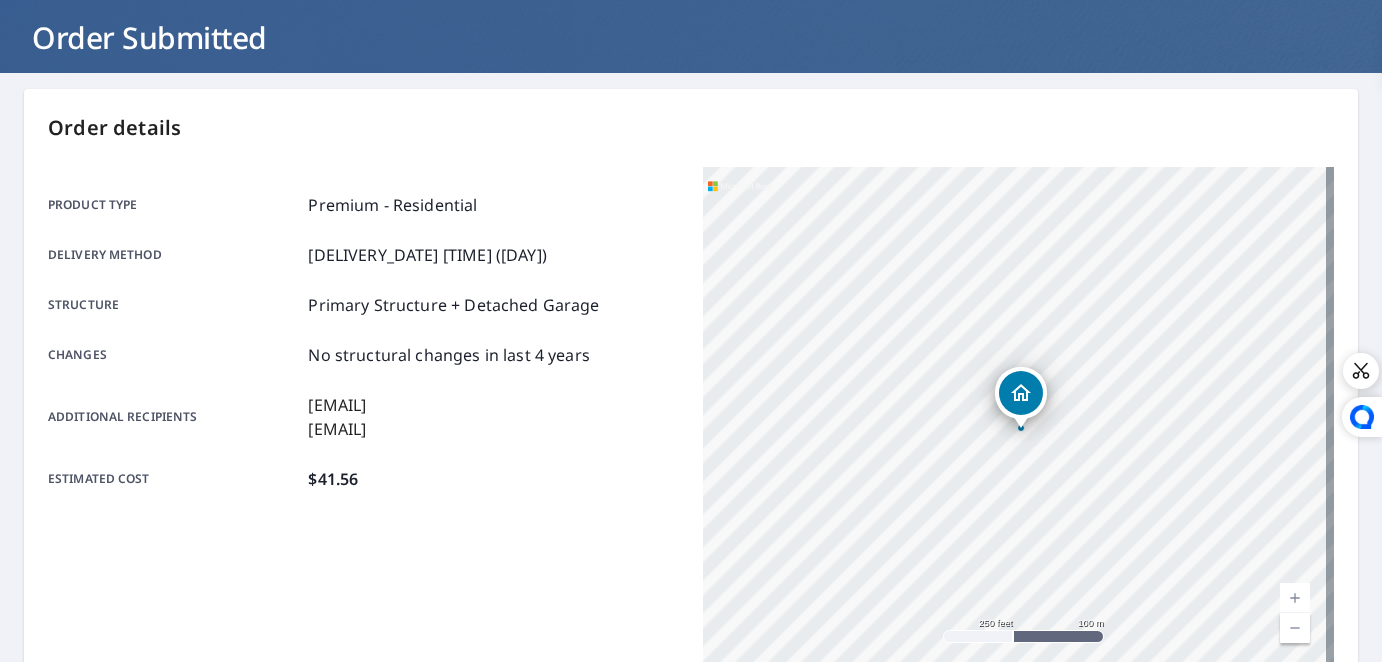 drag, startPoint x: 1001, startPoint y: 377, endPoint x: 1007, endPoint y: 392, distance: 16.155495 